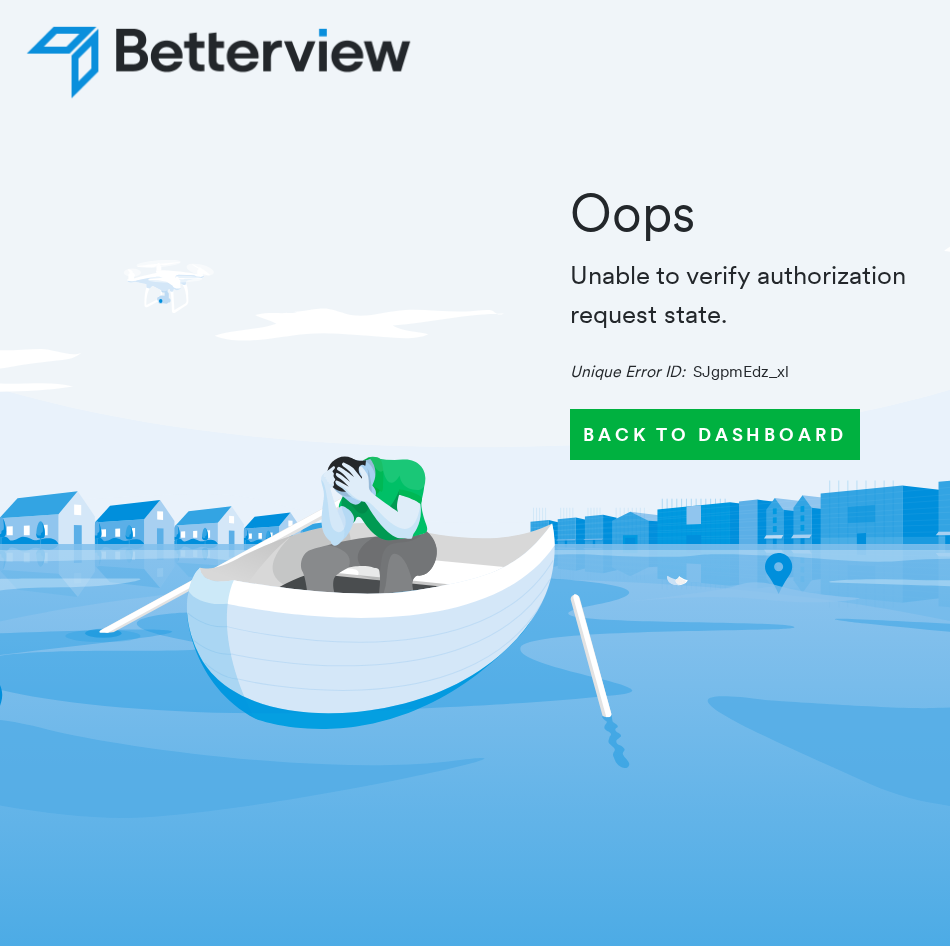 scroll, scrollTop: 0, scrollLeft: 0, axis: both 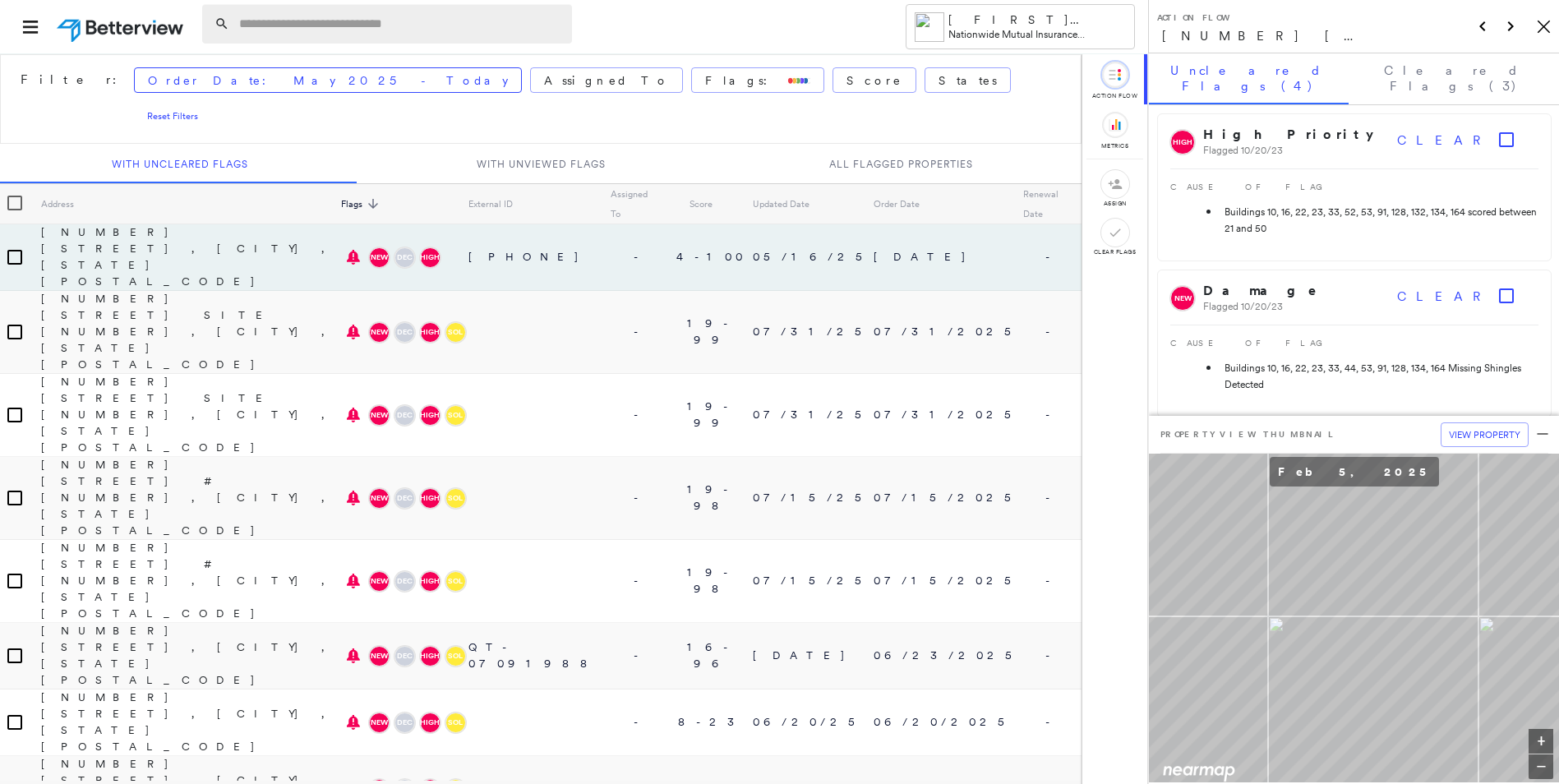 click at bounding box center [400, 24] 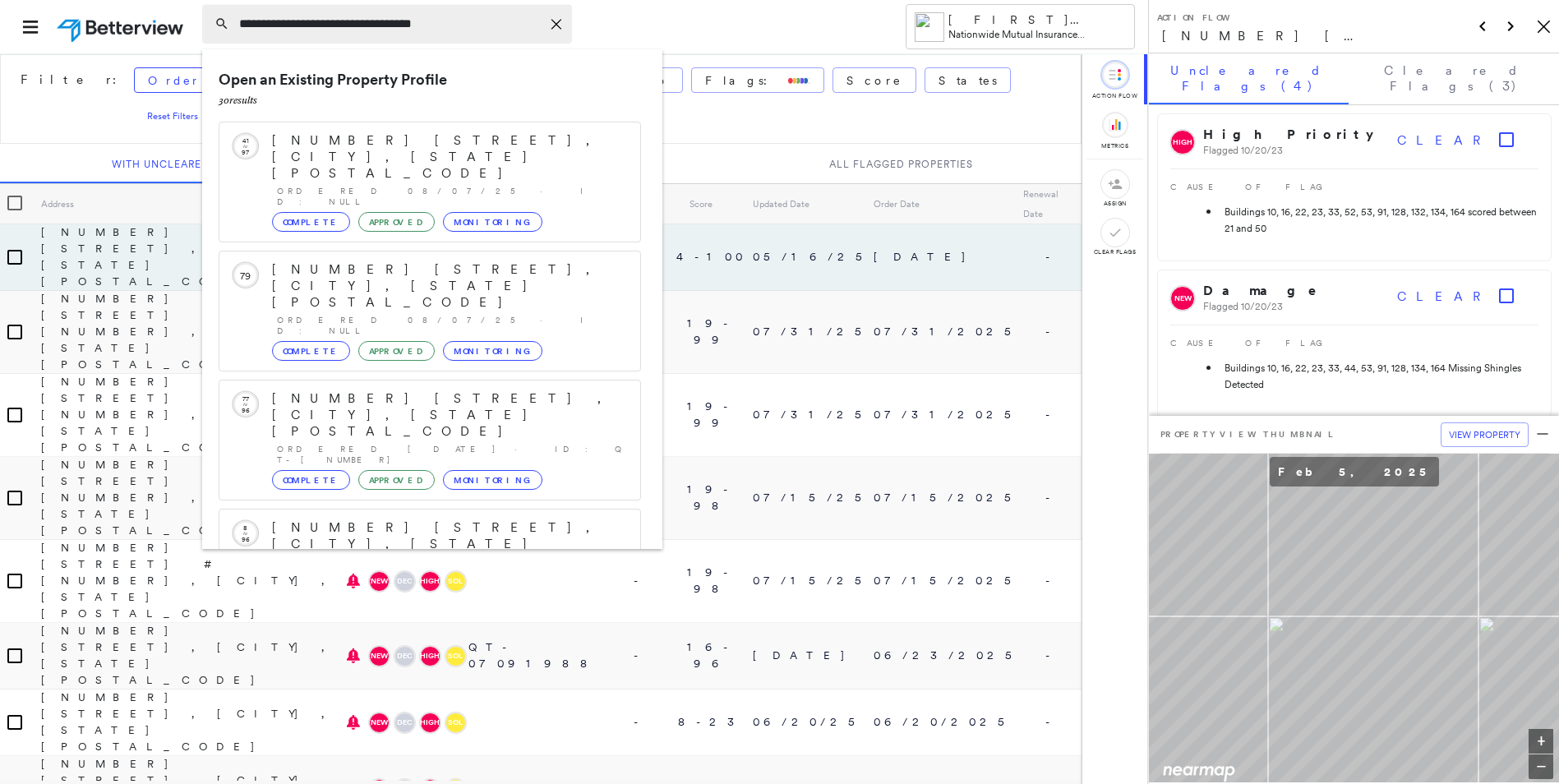type on "**********" 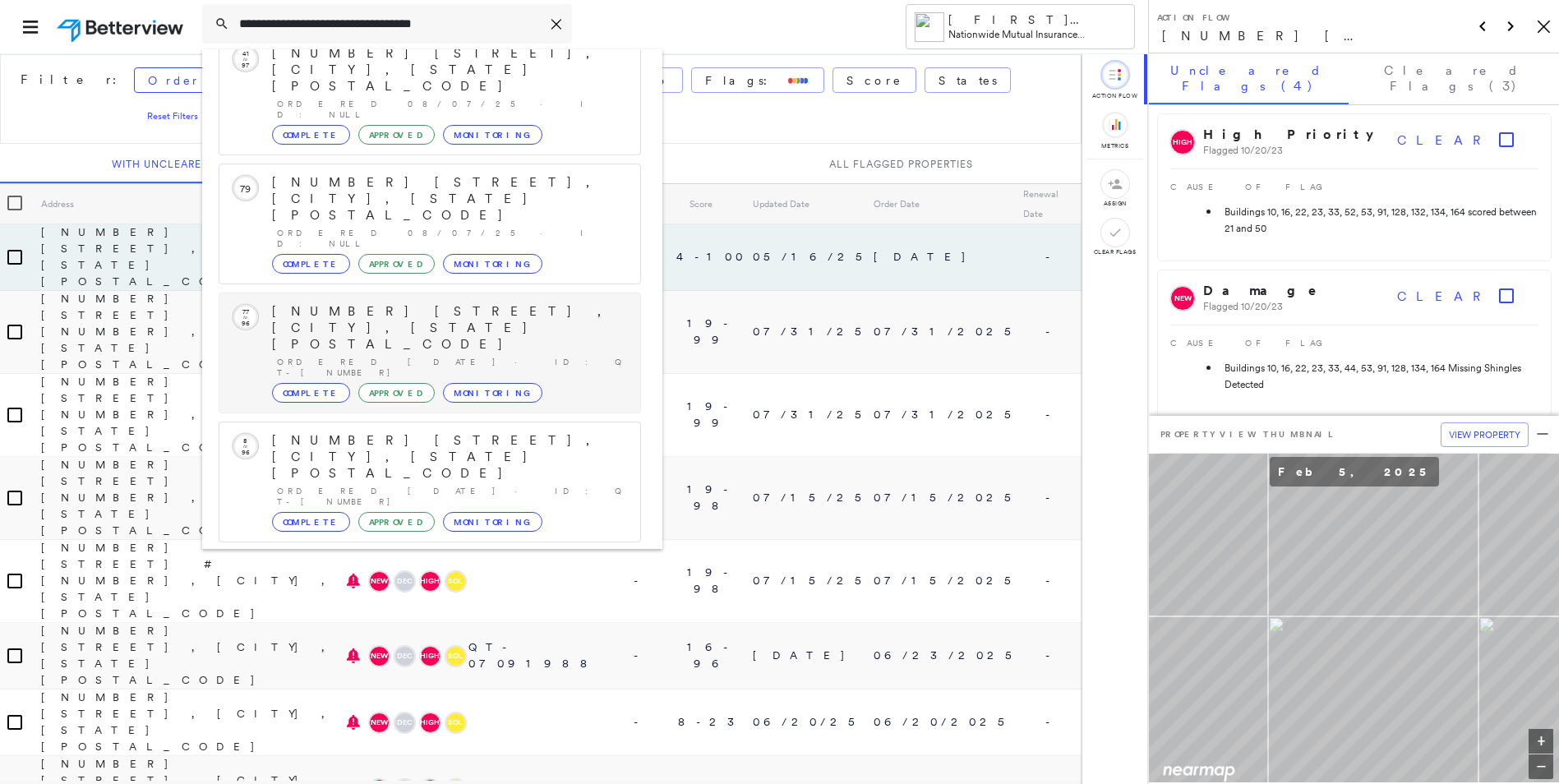 scroll, scrollTop: 175, scrollLeft: 0, axis: vertical 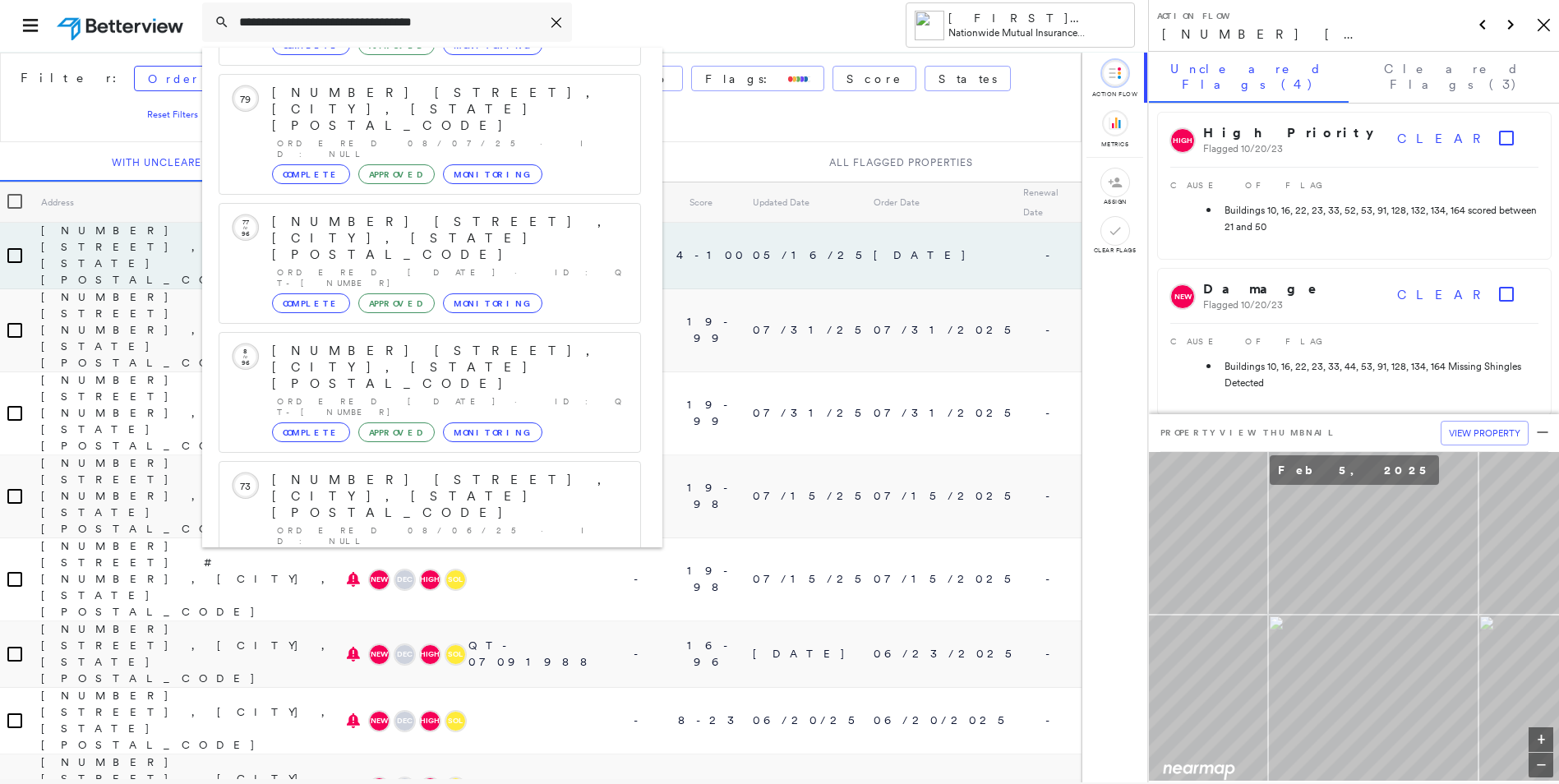 click 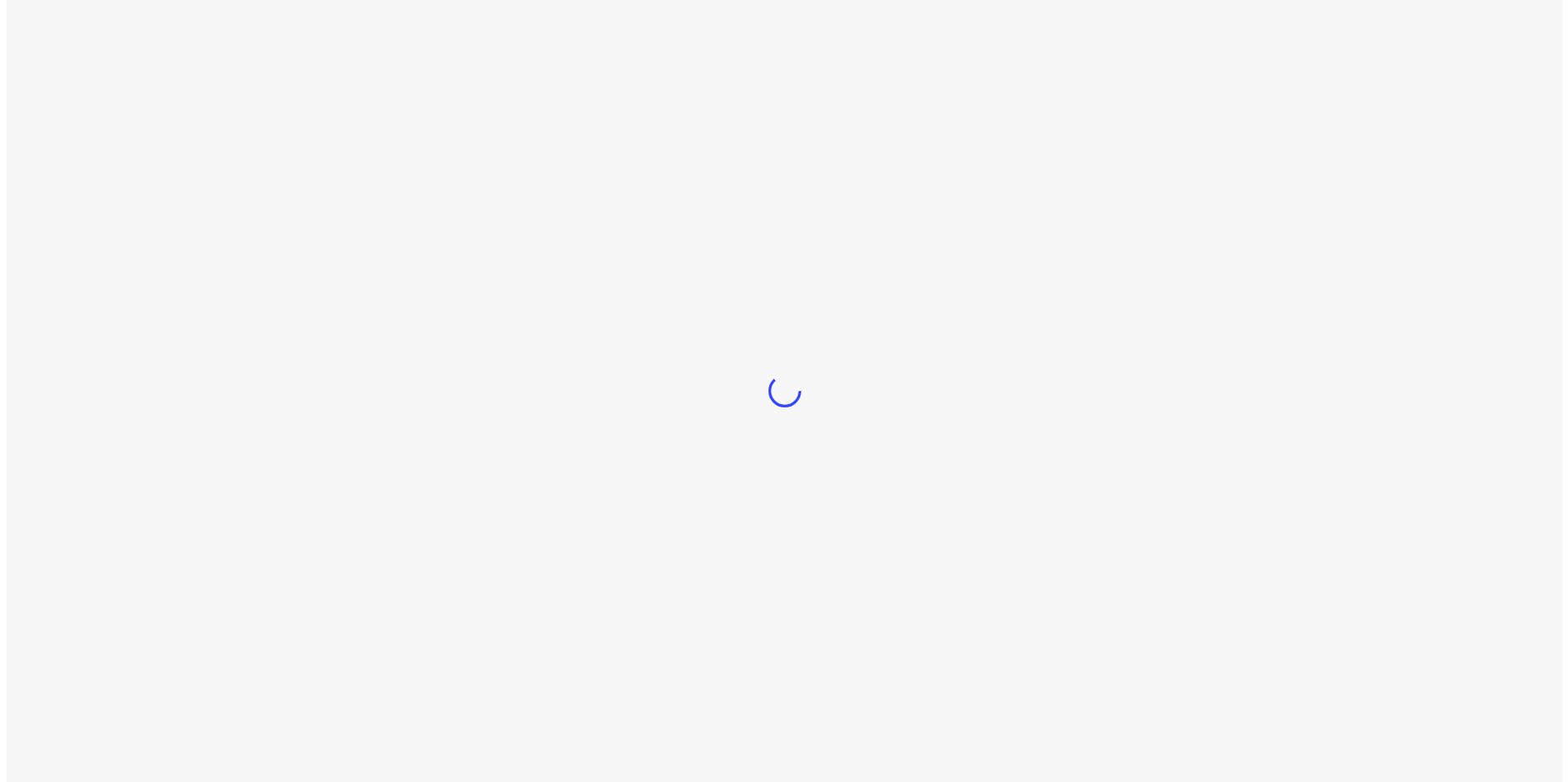 scroll, scrollTop: 0, scrollLeft: 0, axis: both 